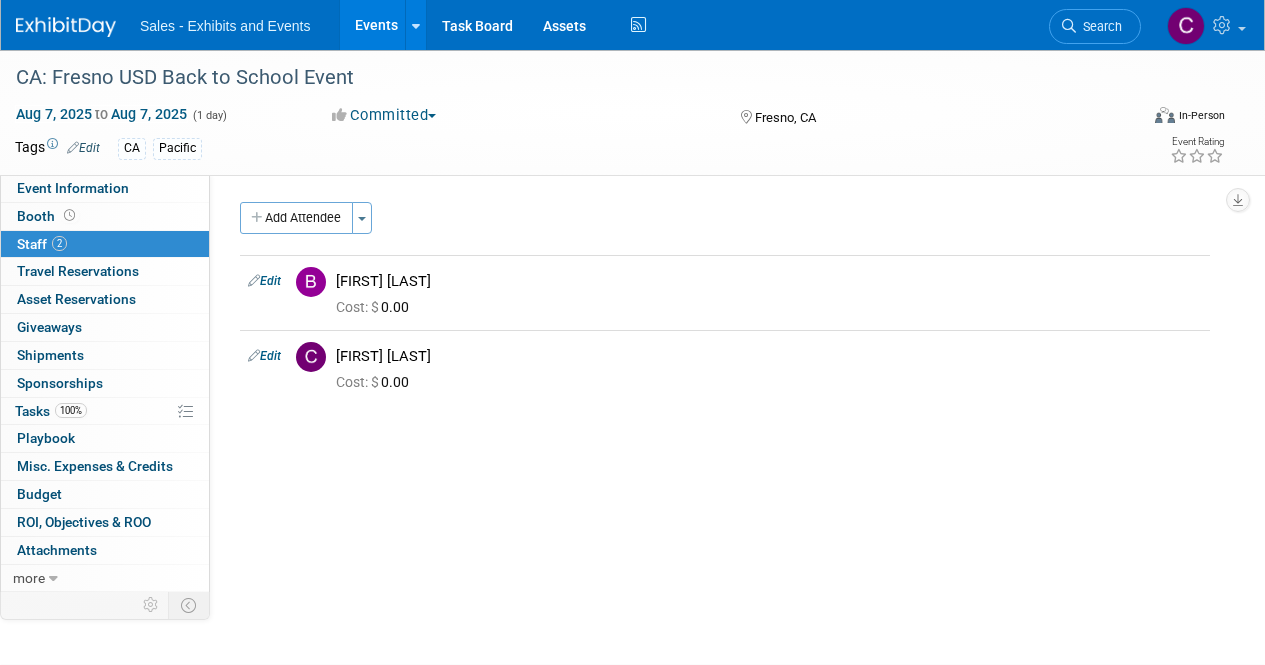 scroll, scrollTop: 0, scrollLeft: 0, axis: both 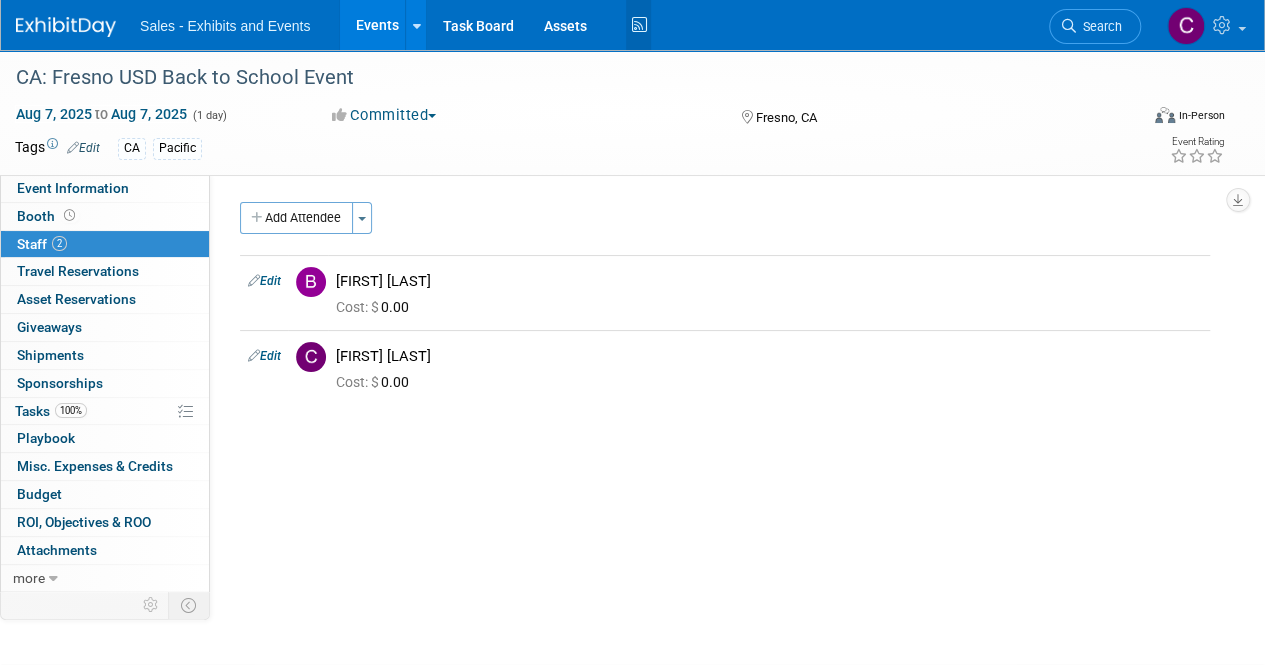 click at bounding box center [638, 25] 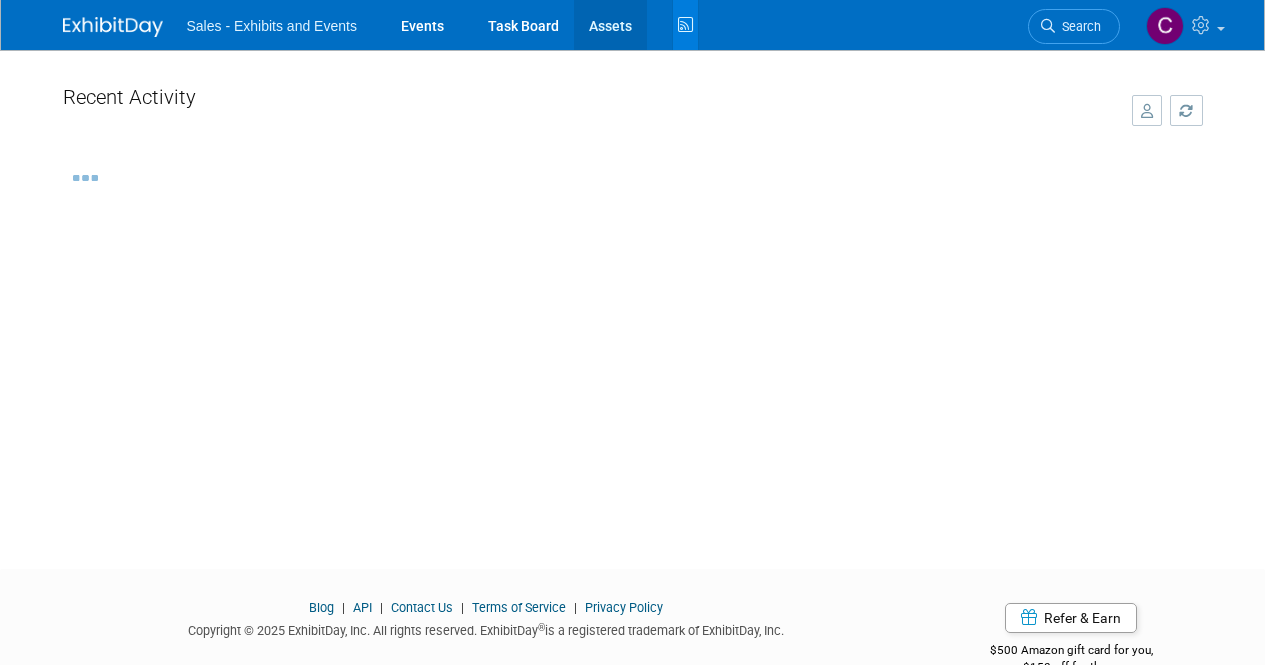 scroll, scrollTop: 0, scrollLeft: 0, axis: both 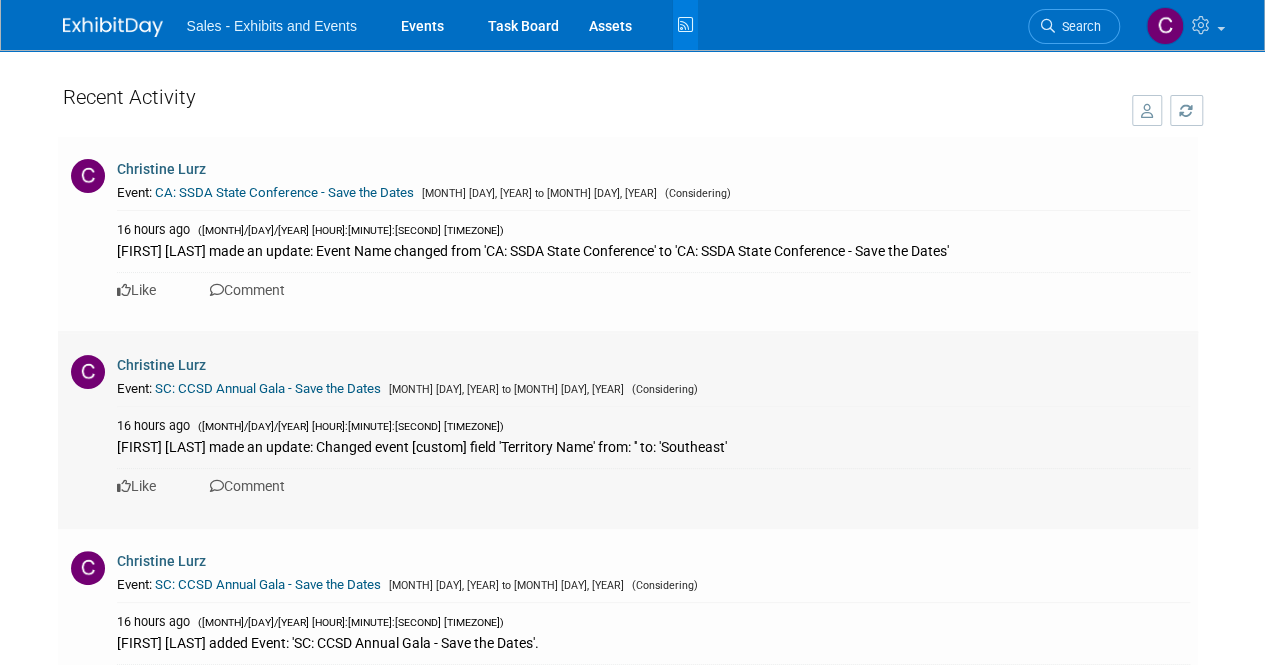 click on "SC: CCSD Annual Gala - Save the Dates" at bounding box center (268, 388) 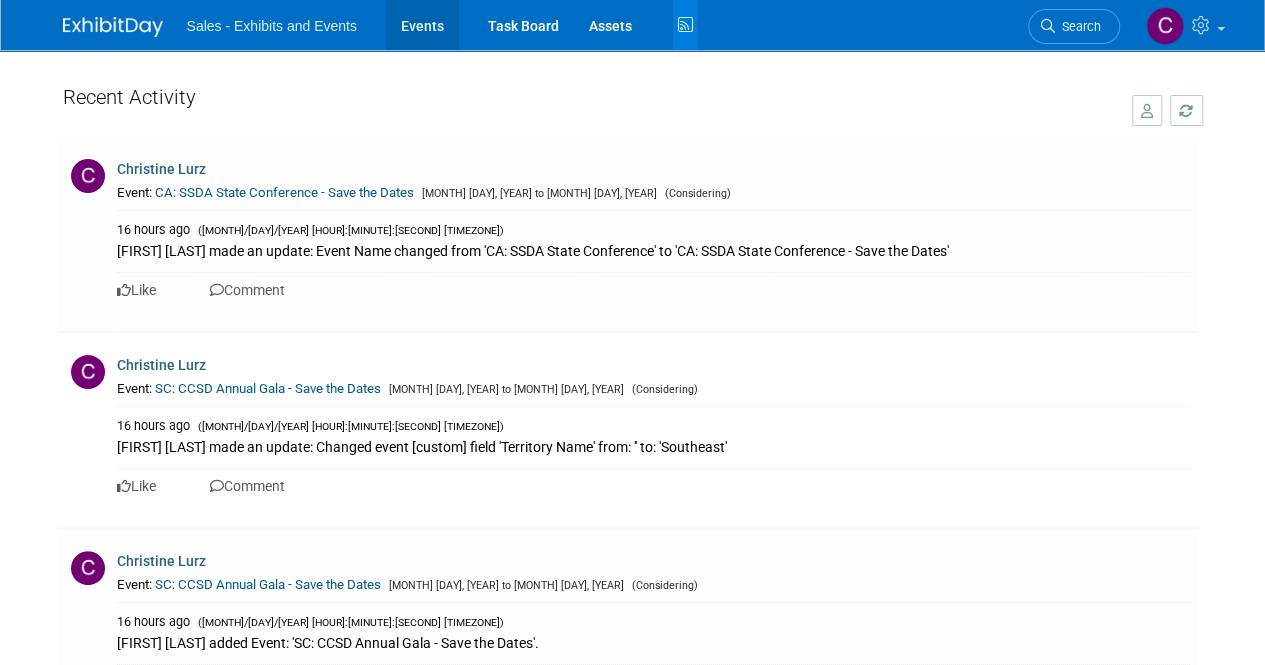 click on "Events" at bounding box center [422, 25] 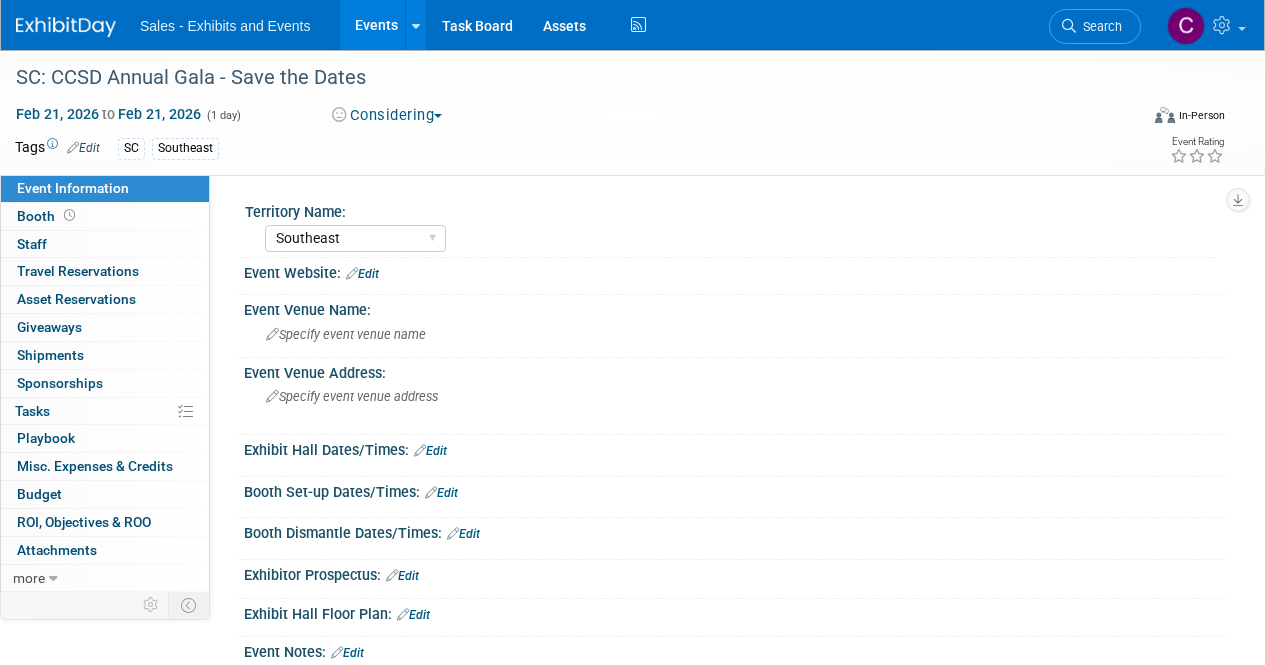 select on "Southeast" 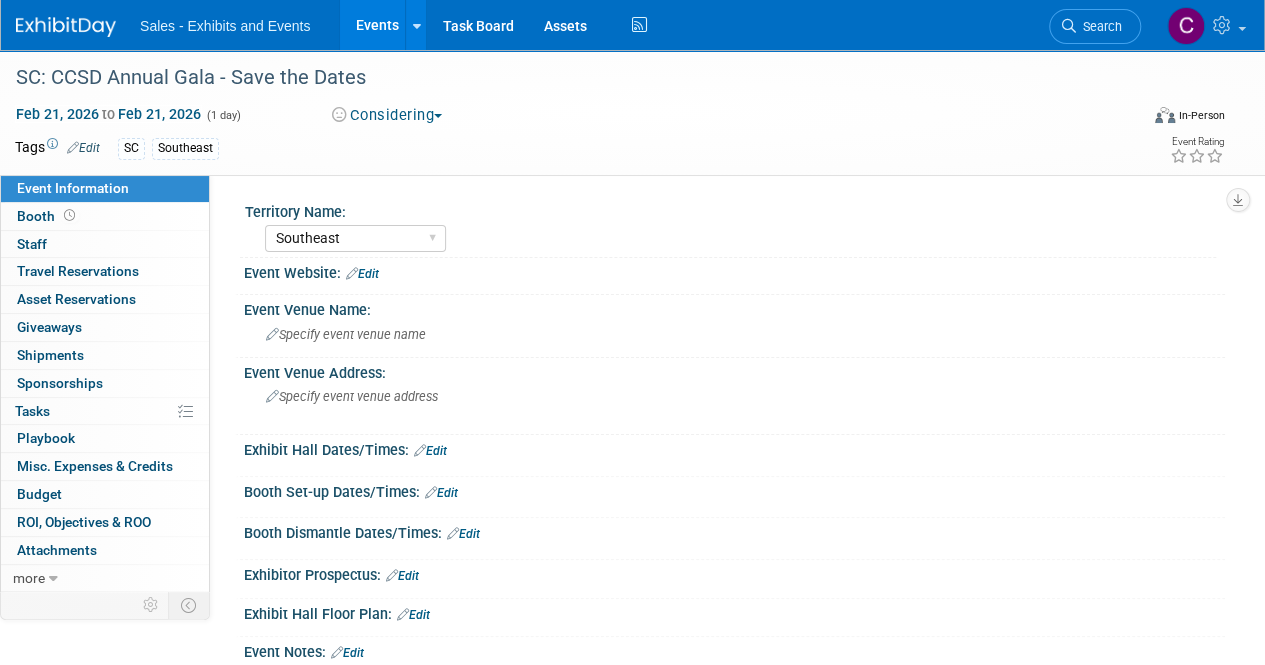 scroll, scrollTop: 0, scrollLeft: 0, axis: both 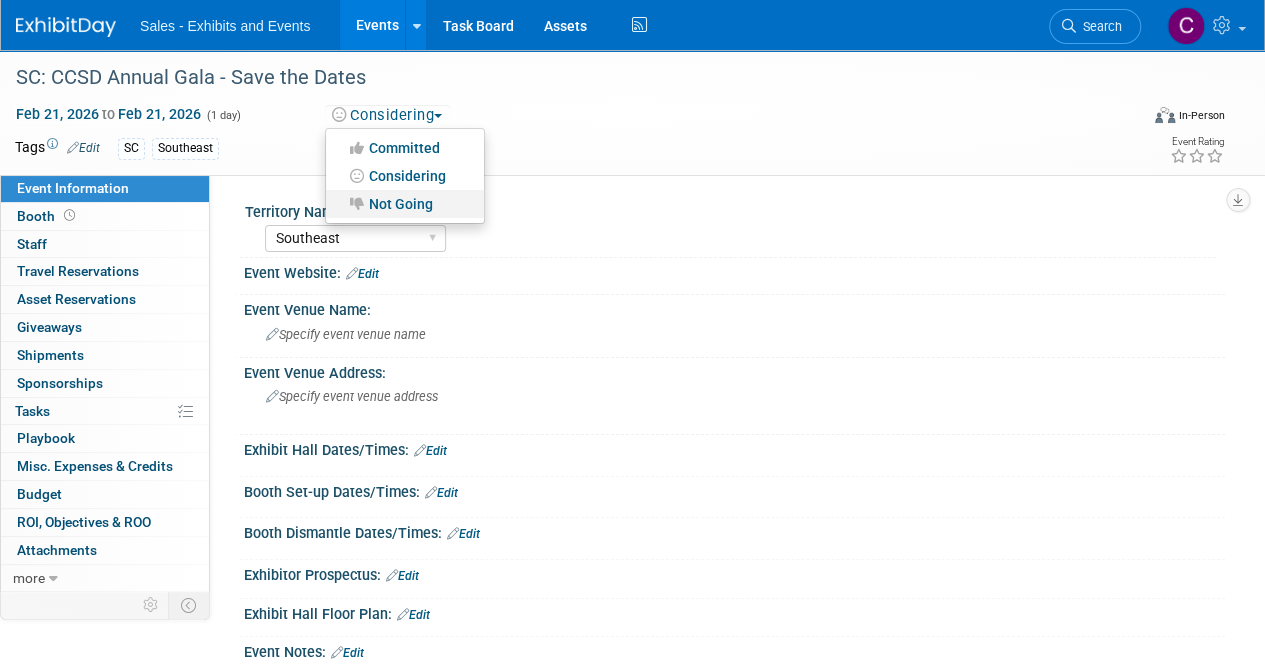 click on "Not Going" at bounding box center (405, 204) 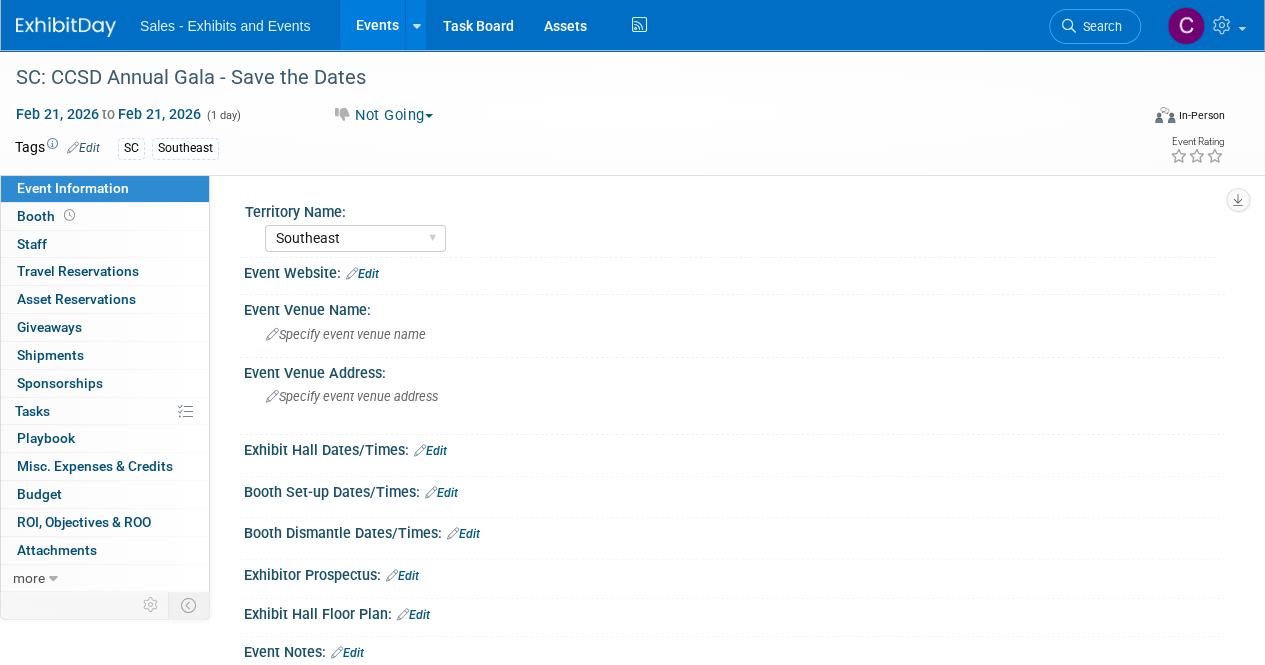 click on "Events" at bounding box center [376, 25] 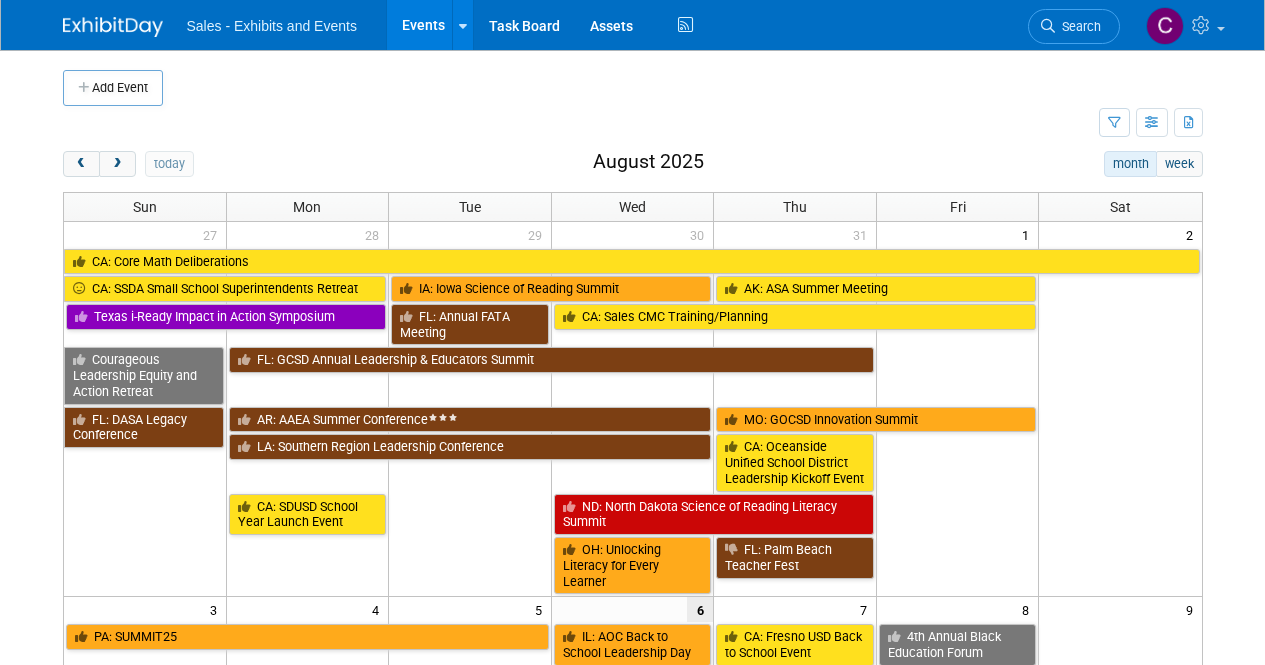 scroll, scrollTop: 0, scrollLeft: 0, axis: both 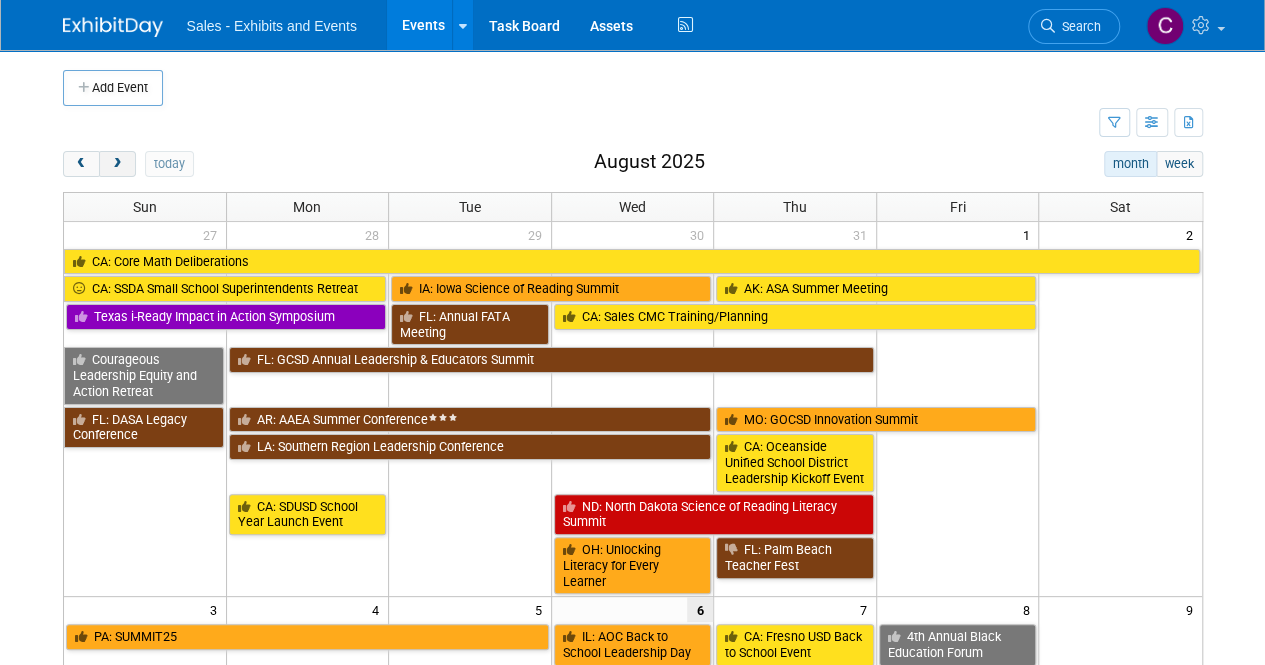 click at bounding box center [117, 164] 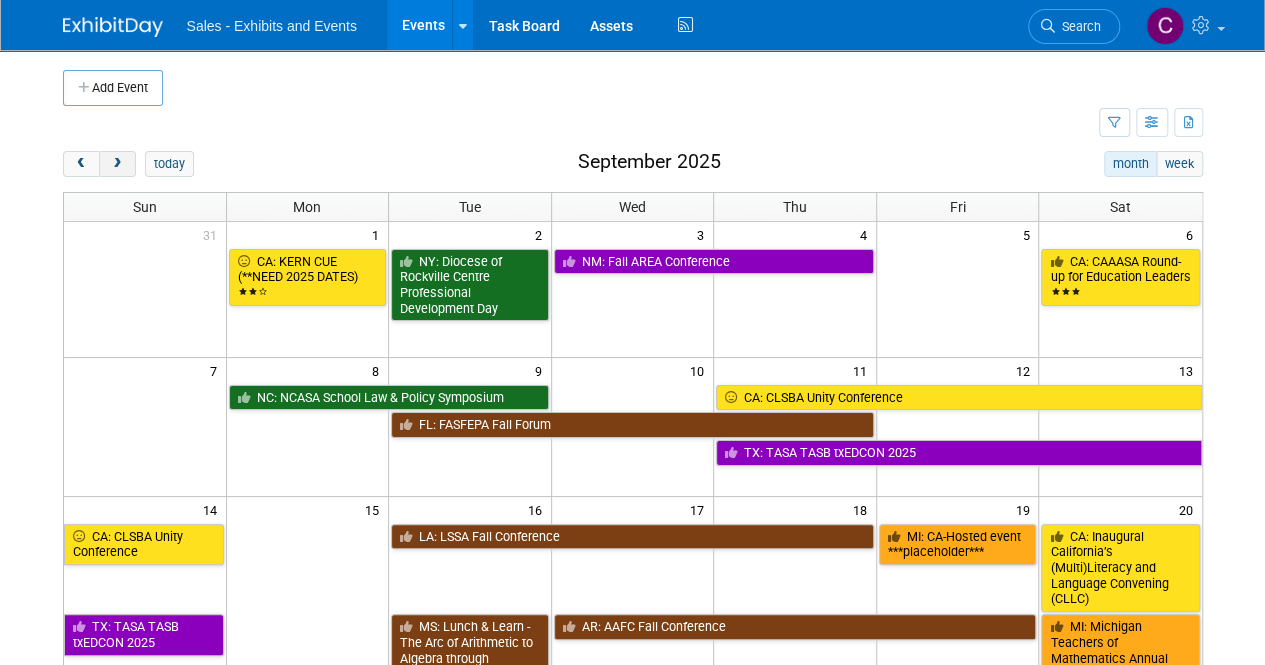 click at bounding box center (117, 164) 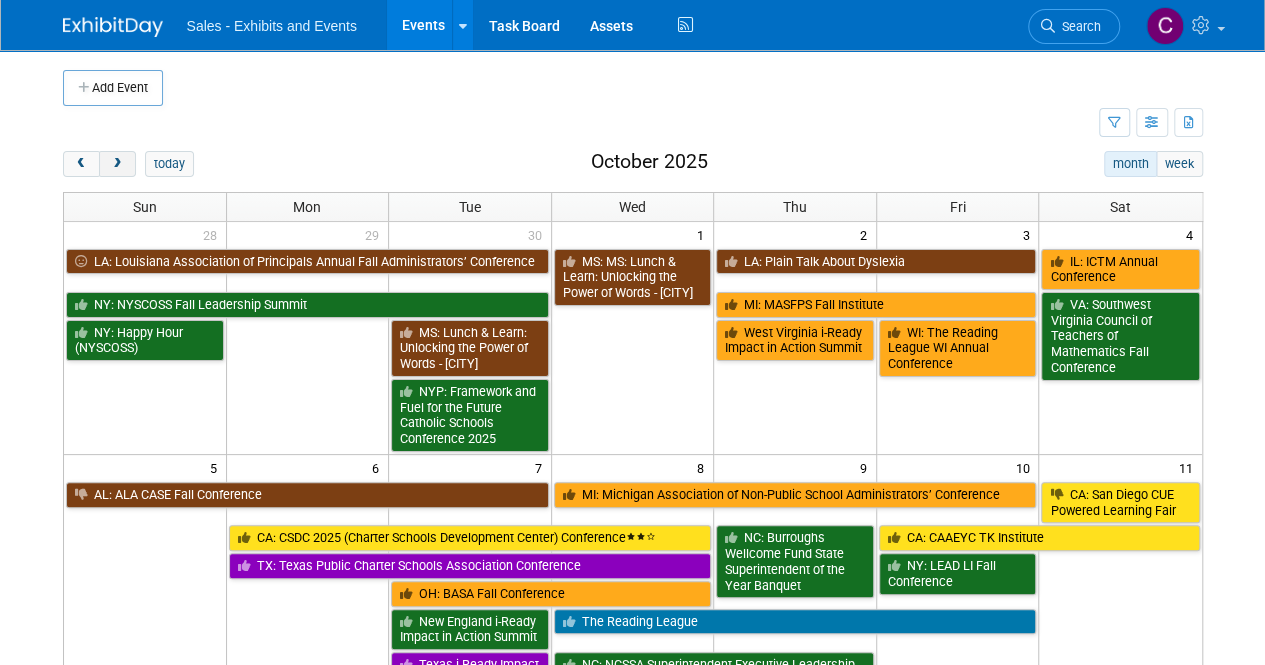 click at bounding box center (117, 164) 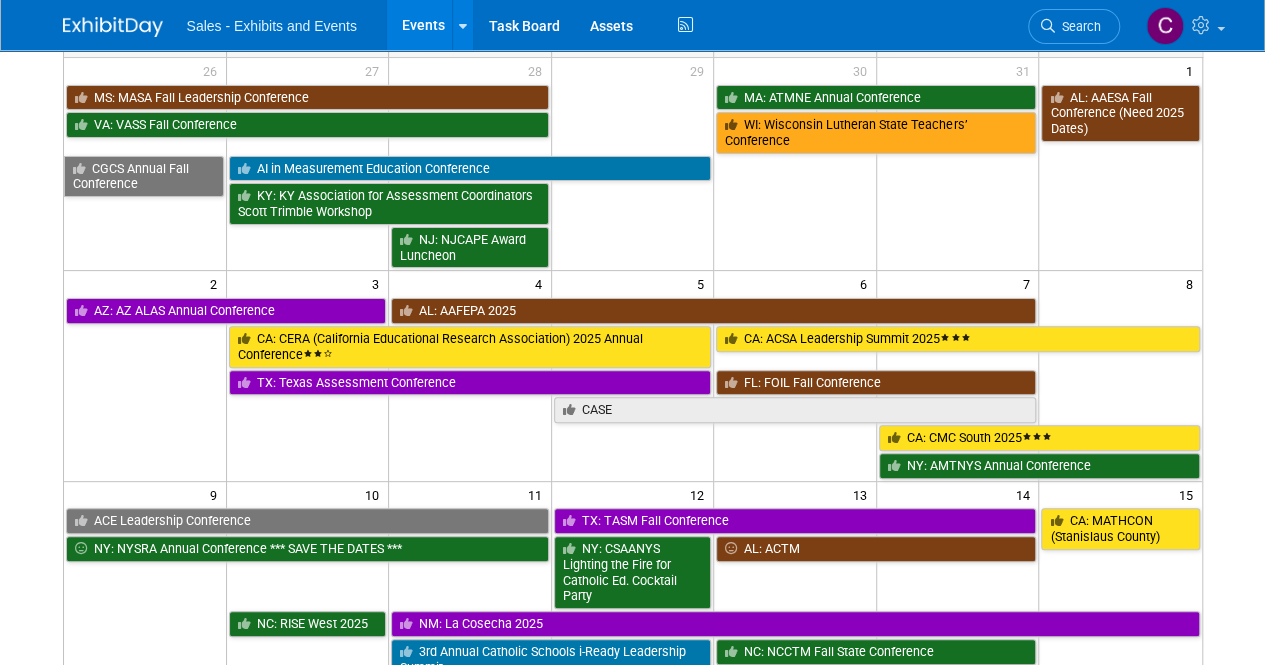 scroll, scrollTop: 188, scrollLeft: 0, axis: vertical 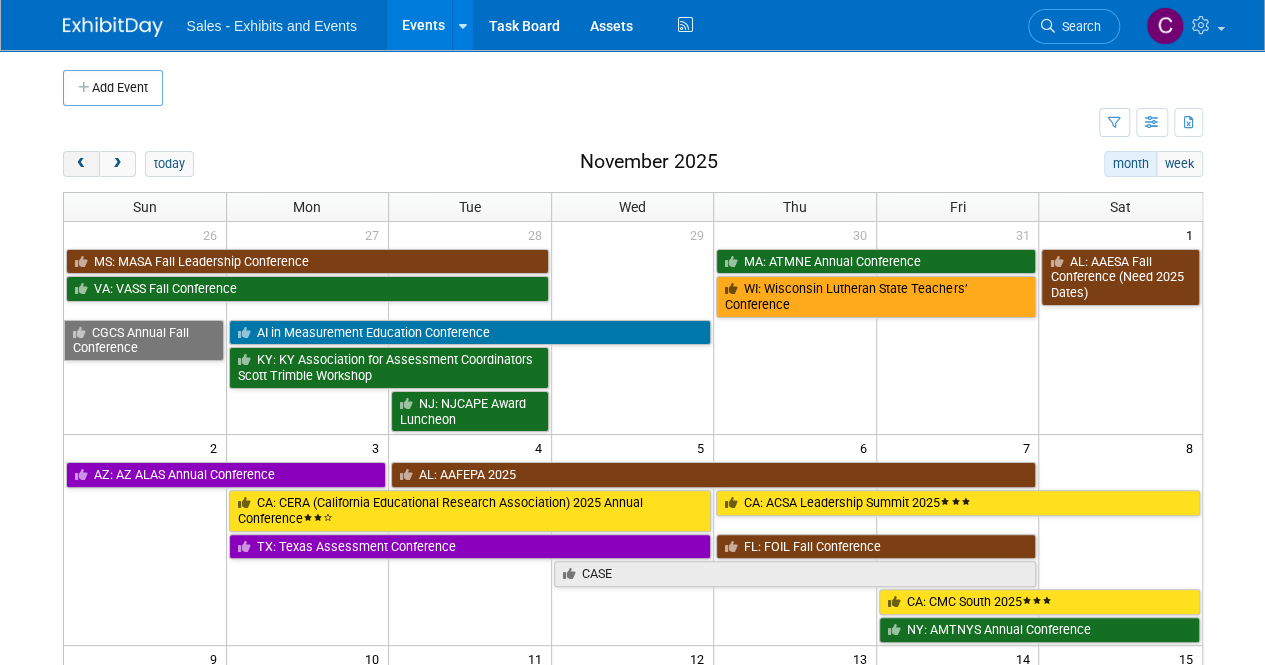 click at bounding box center (81, 164) 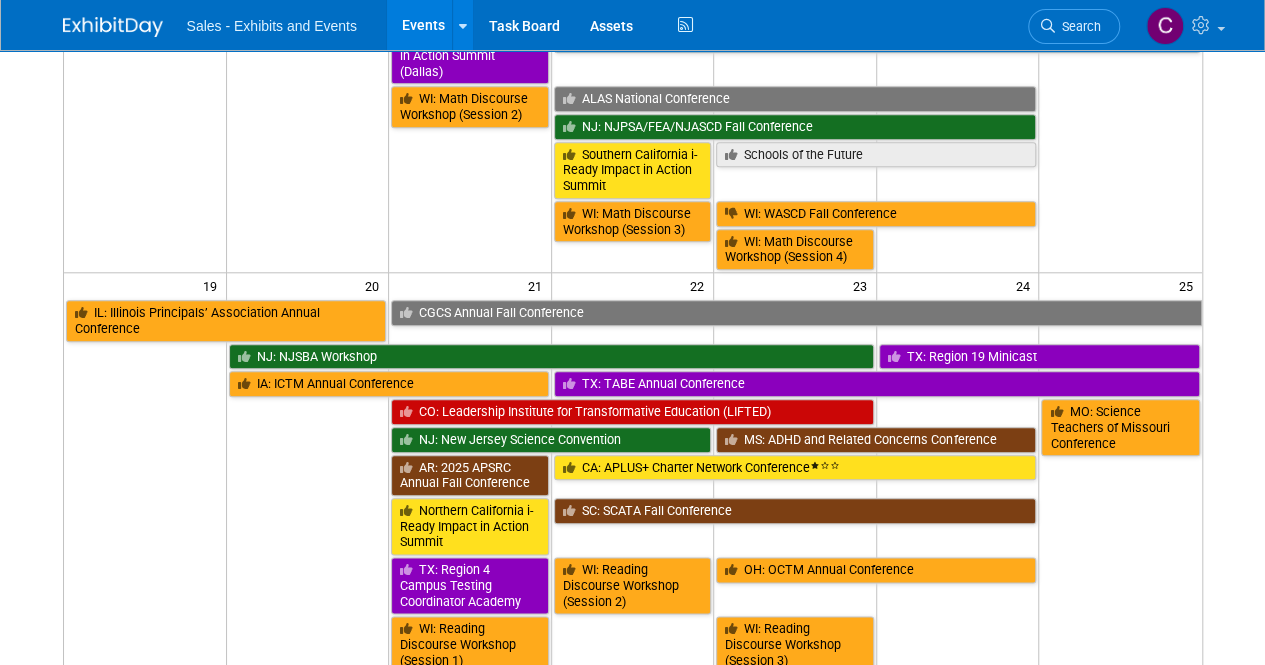 scroll, scrollTop: 940, scrollLeft: 0, axis: vertical 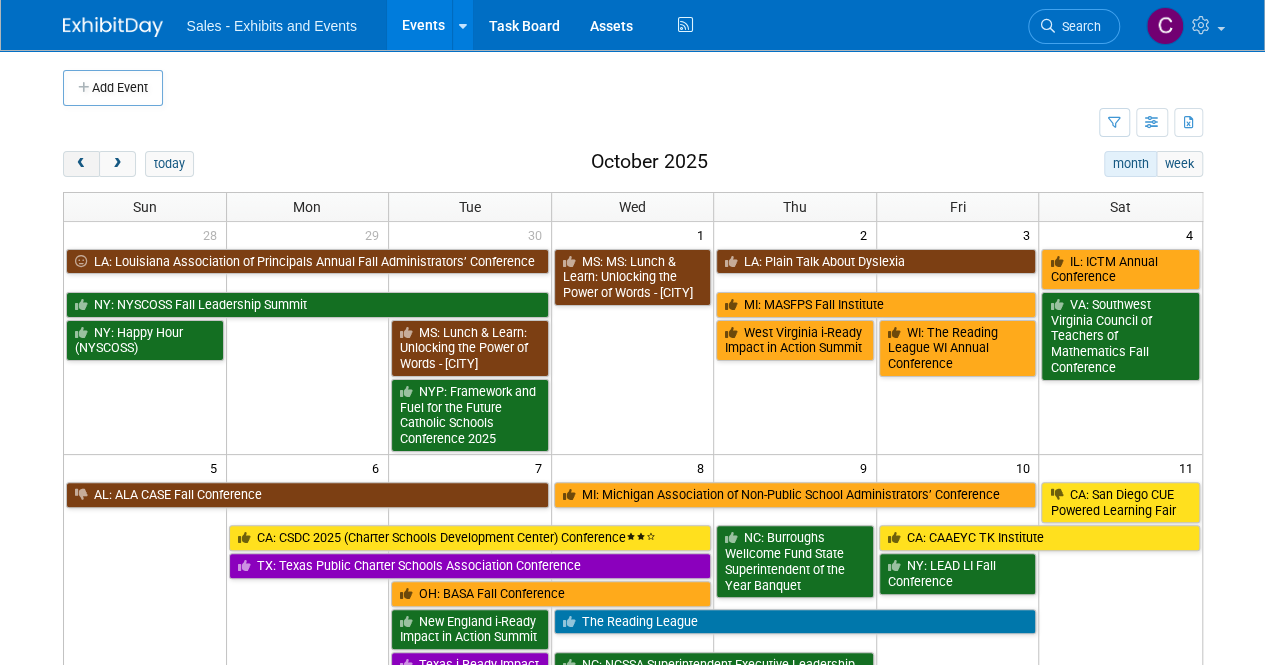 click at bounding box center [81, 164] 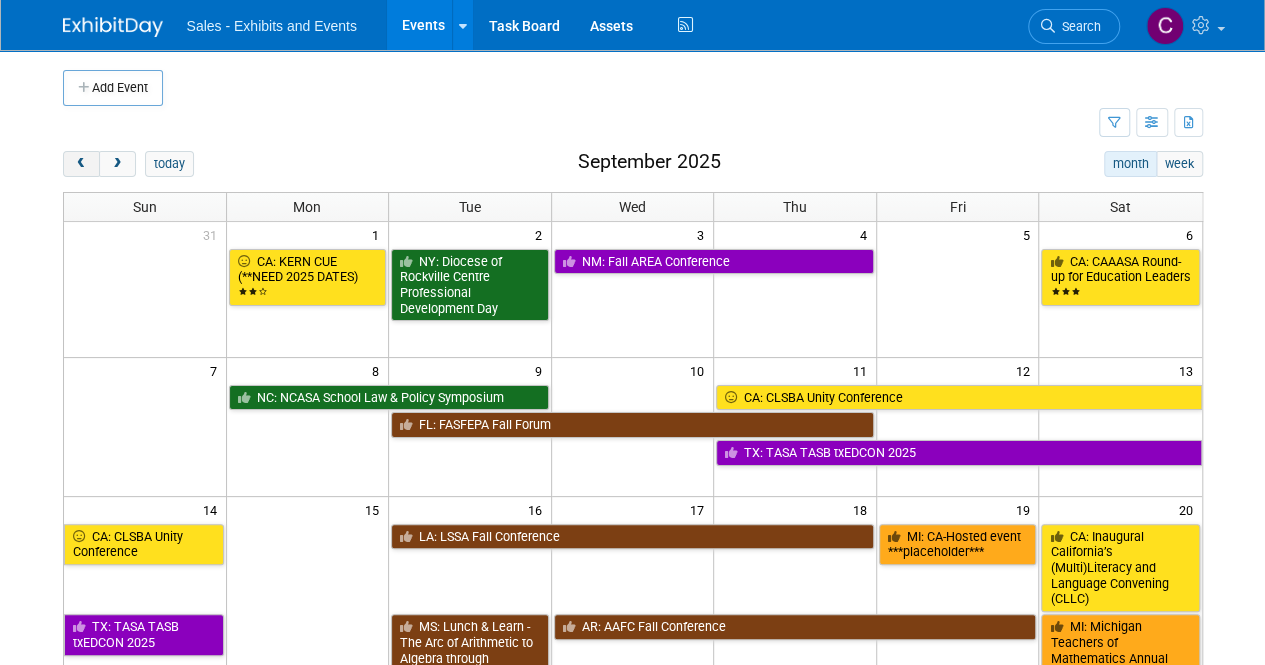 click at bounding box center (81, 164) 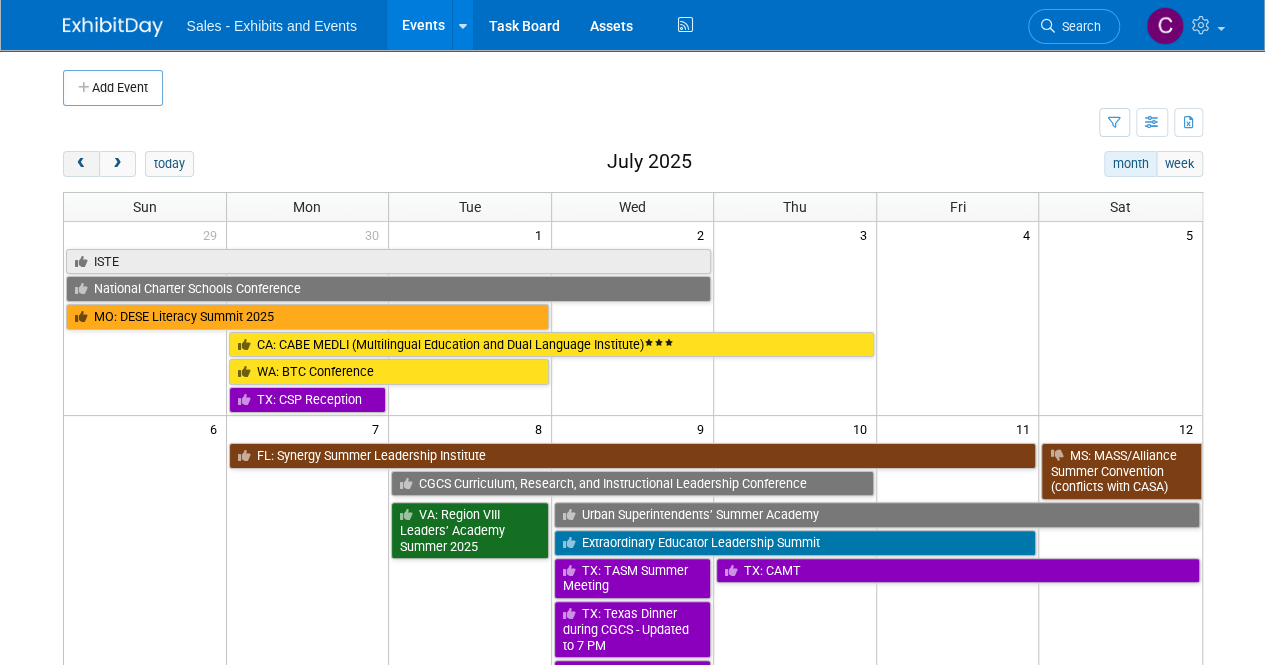 click at bounding box center [81, 164] 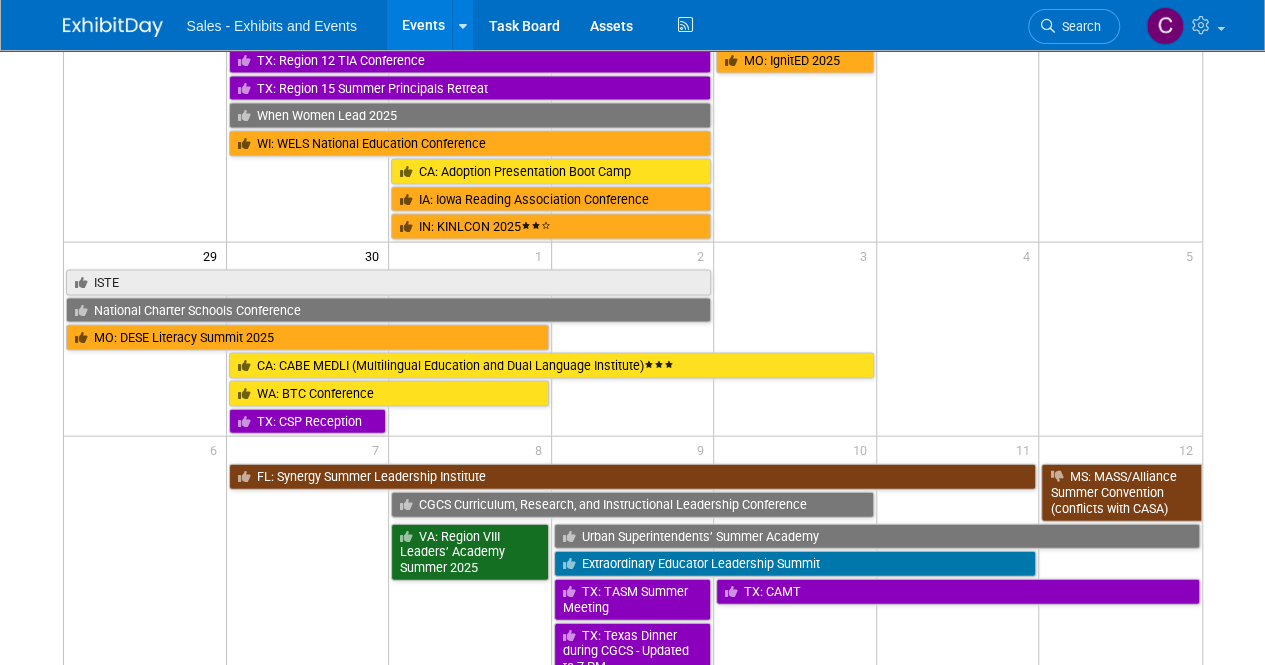 scroll, scrollTop: 1812, scrollLeft: 0, axis: vertical 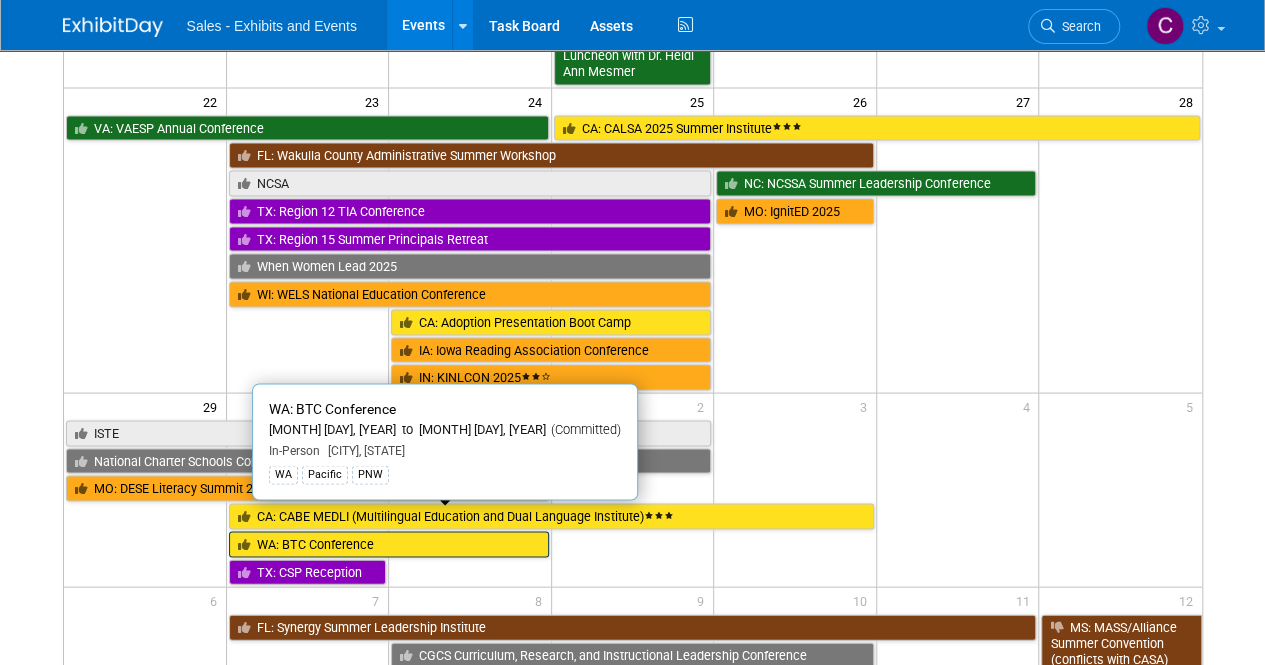 click on "WA: BTC Conference" at bounding box center (389, 544) 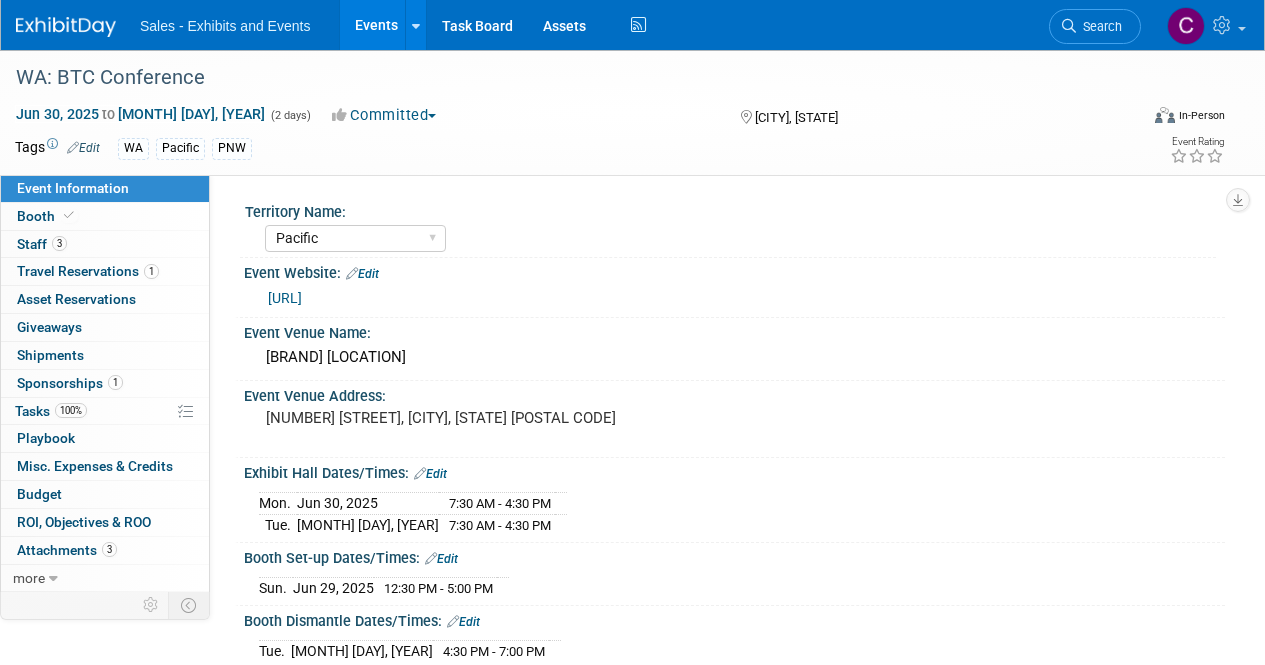 select on "Pacific" 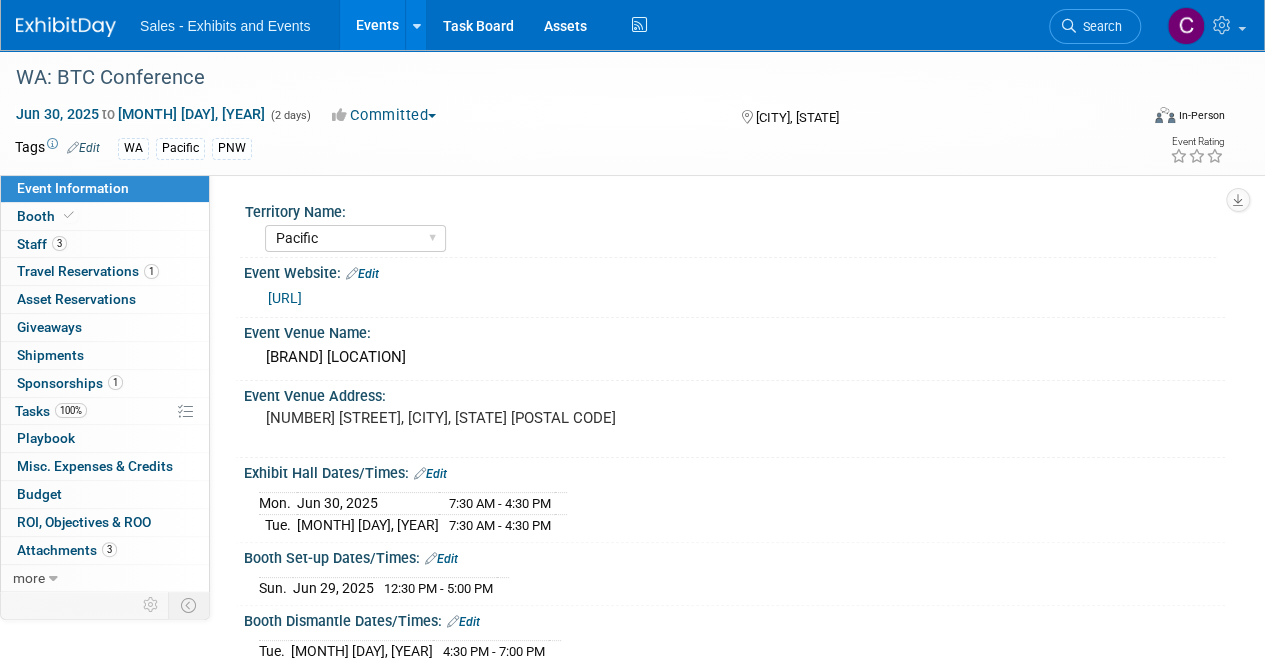 scroll, scrollTop: 0, scrollLeft: 0, axis: both 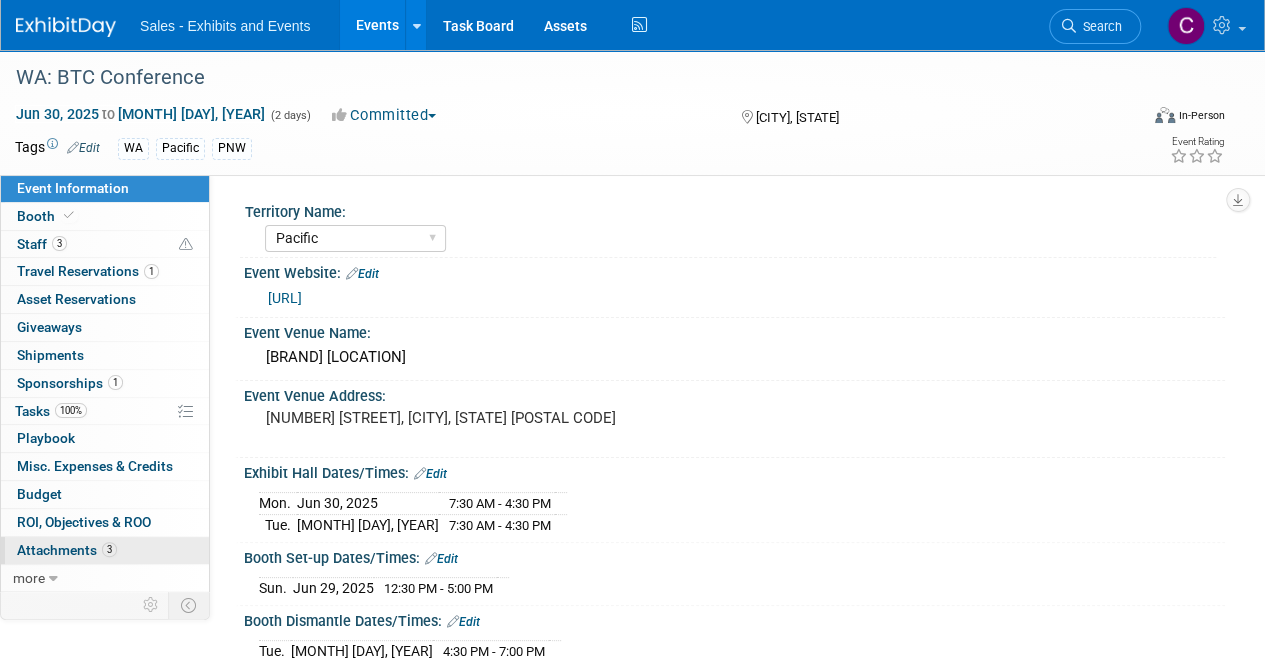 click on "Attachments 3" at bounding box center [67, 550] 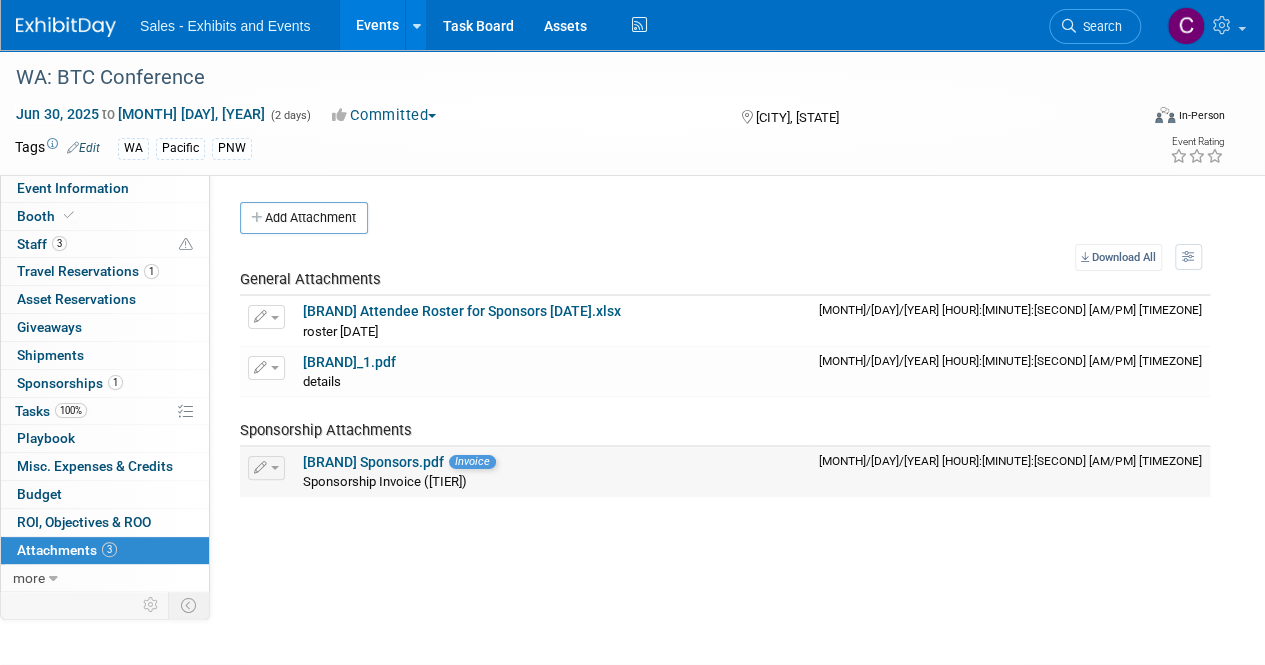 click on "BTC Sponsors.pdf" at bounding box center [373, 462] 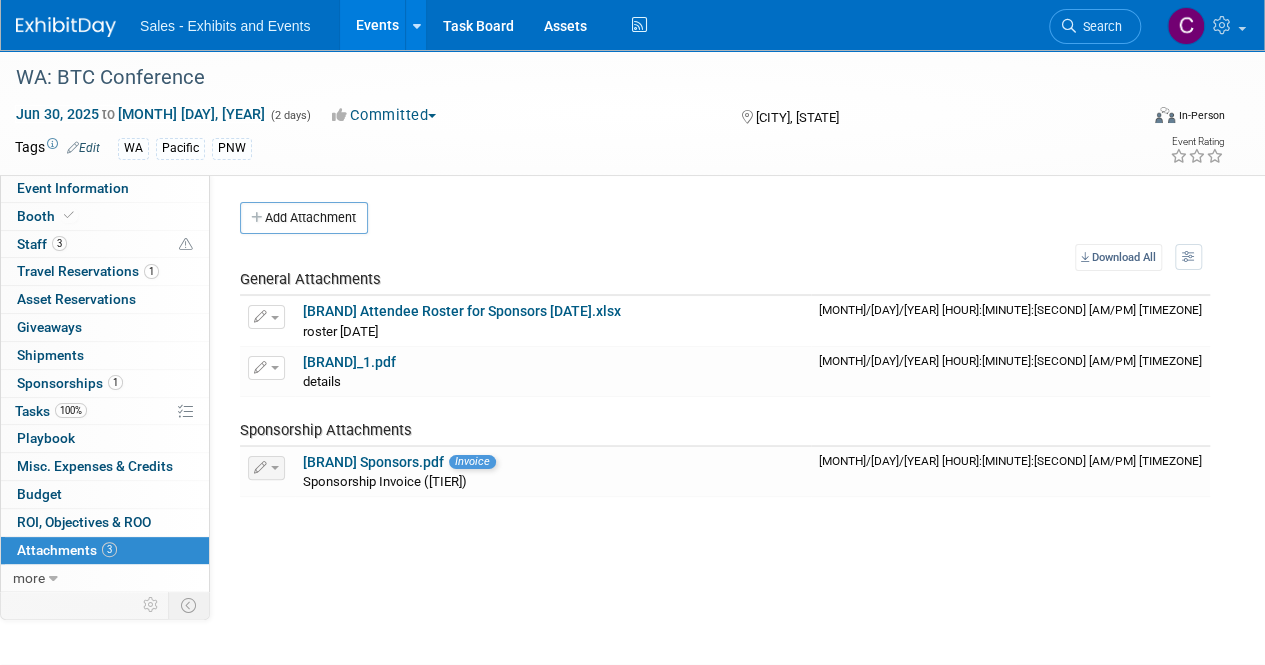 click on "Events" at bounding box center (376, 25) 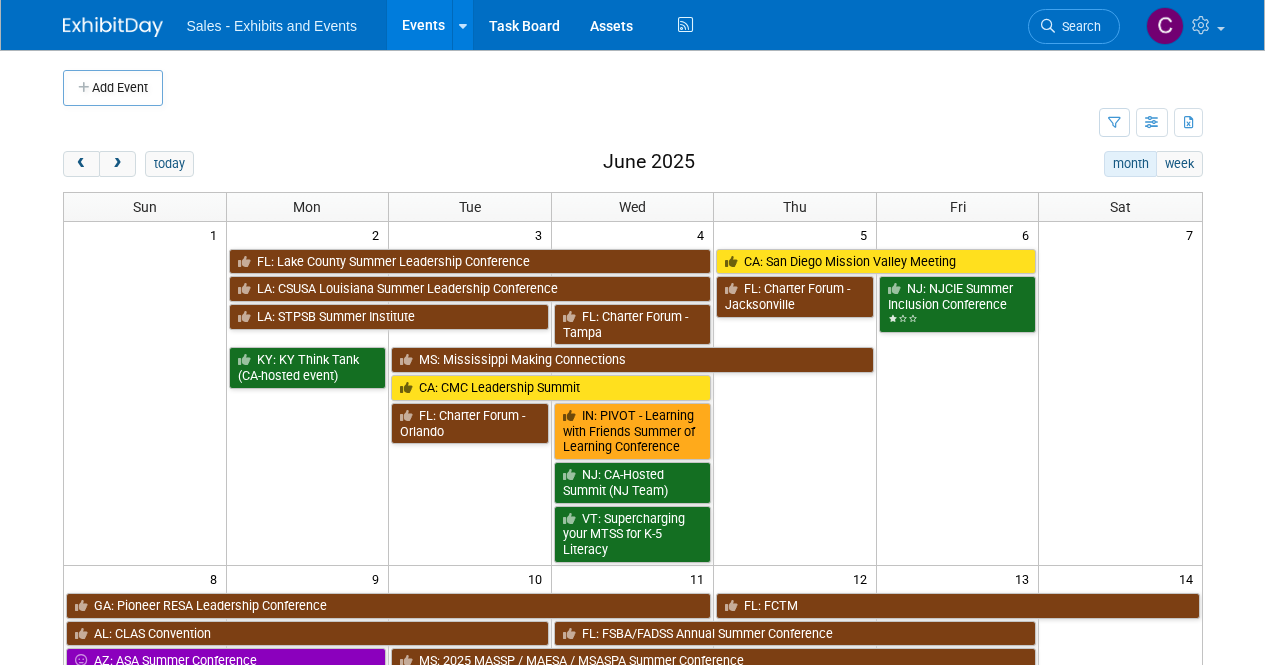 scroll, scrollTop: 0, scrollLeft: 0, axis: both 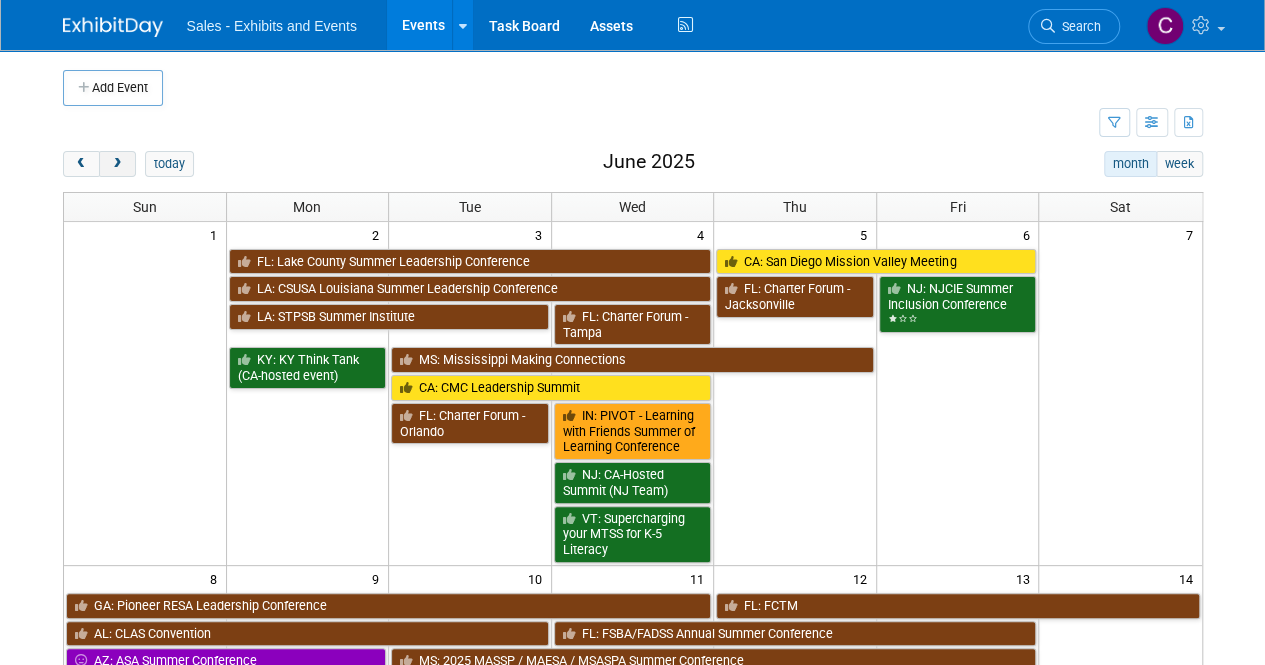 click at bounding box center (117, 164) 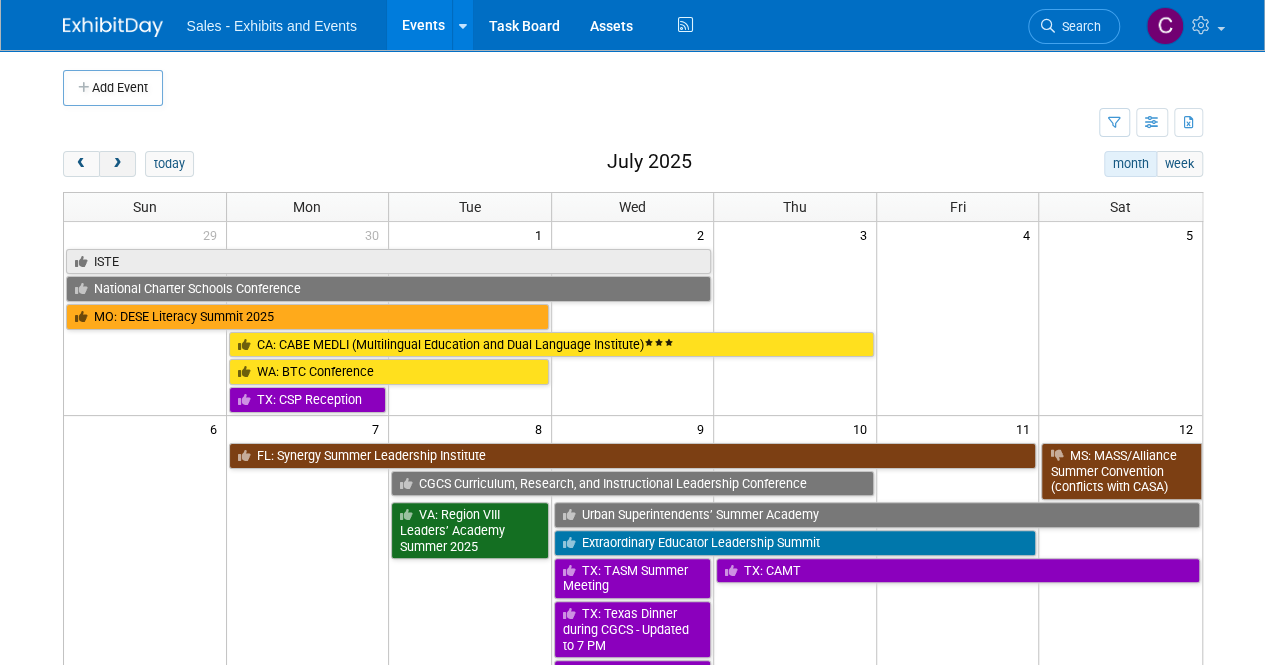 click at bounding box center [117, 164] 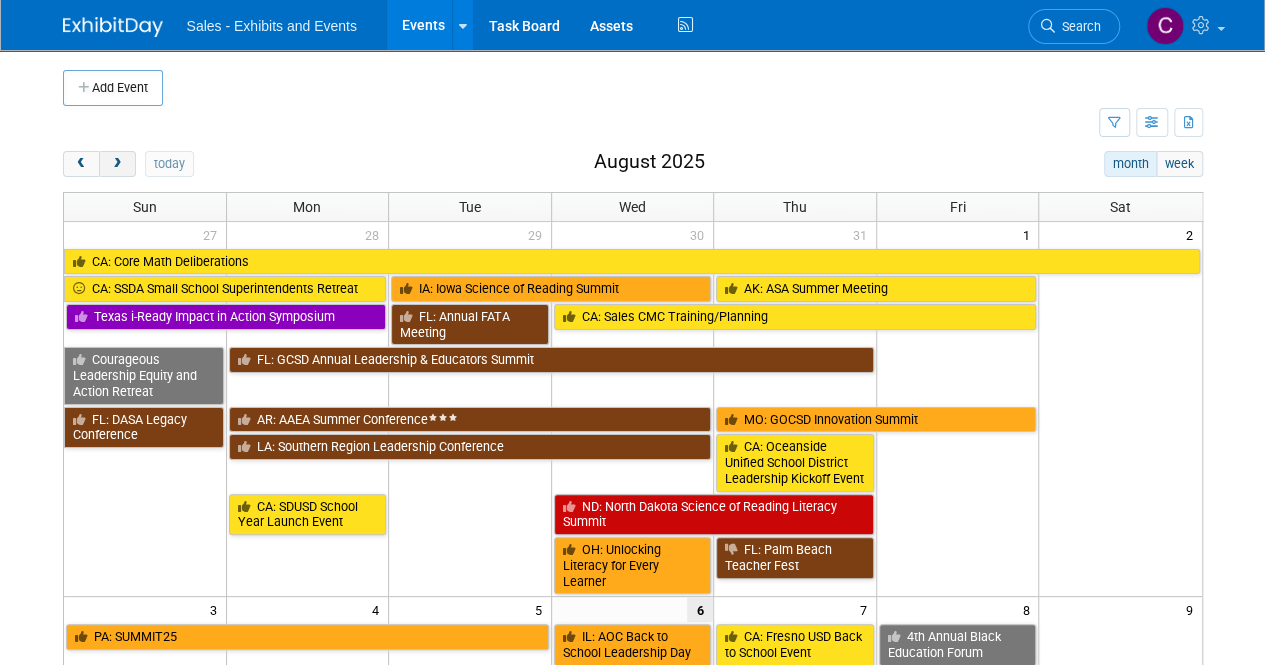 click at bounding box center [117, 164] 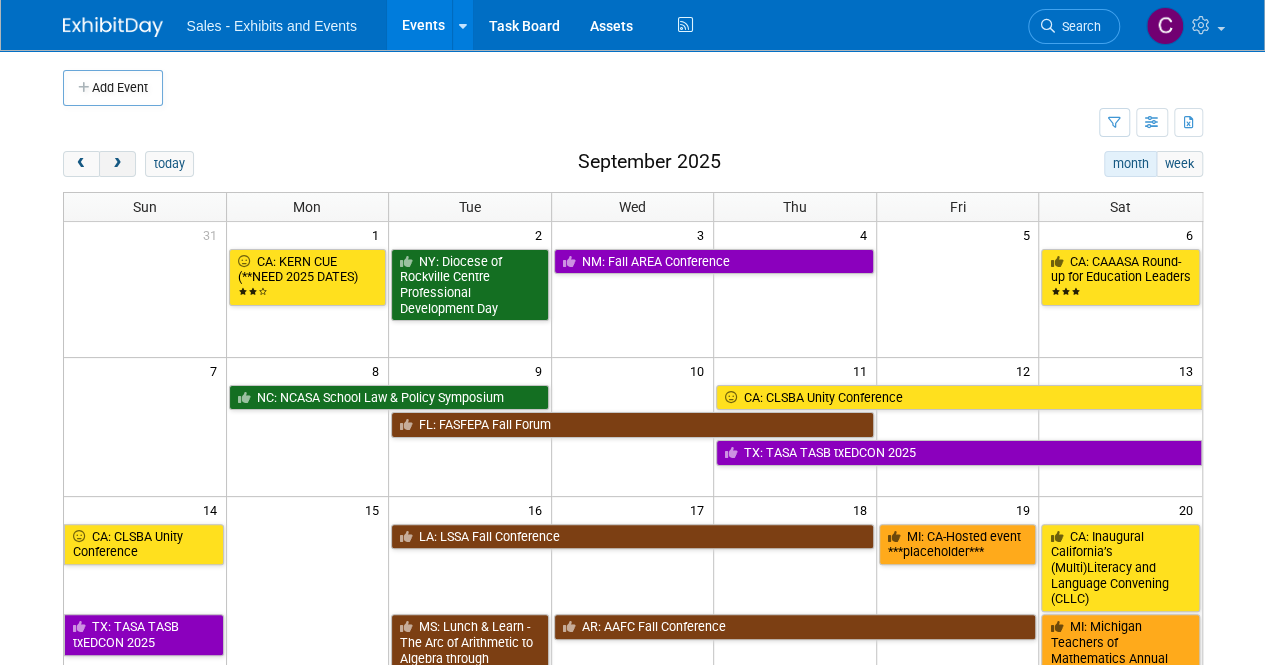 click at bounding box center [117, 164] 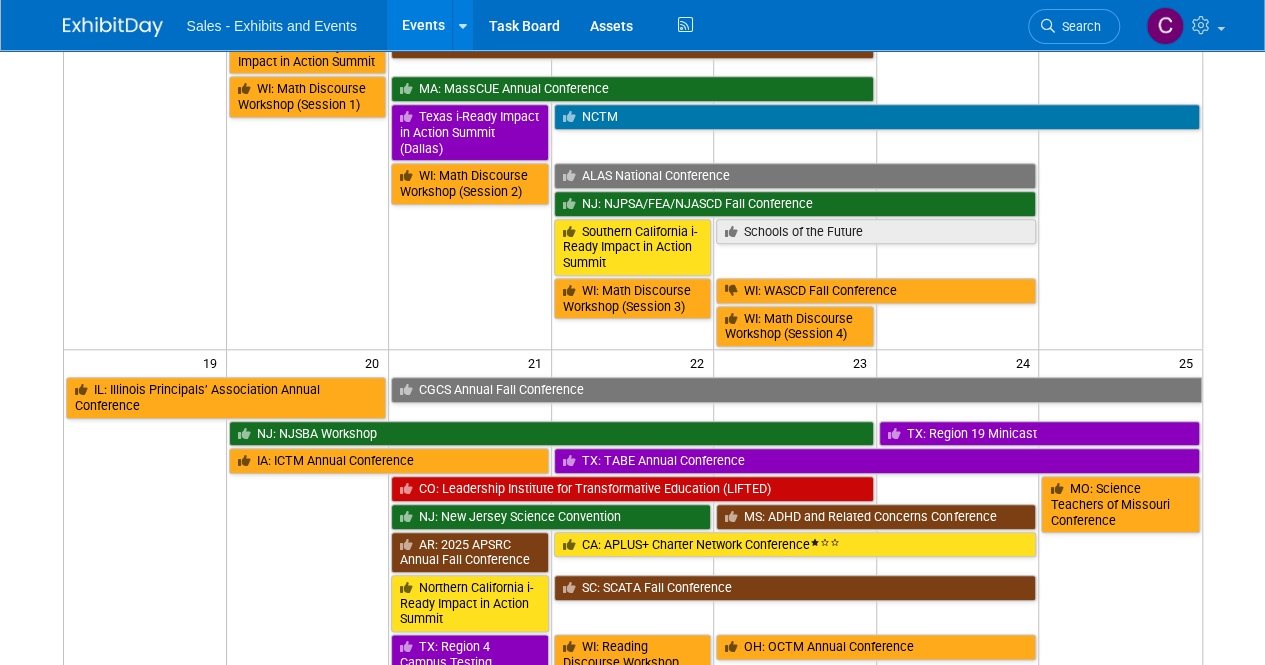 scroll, scrollTop: 1054, scrollLeft: 0, axis: vertical 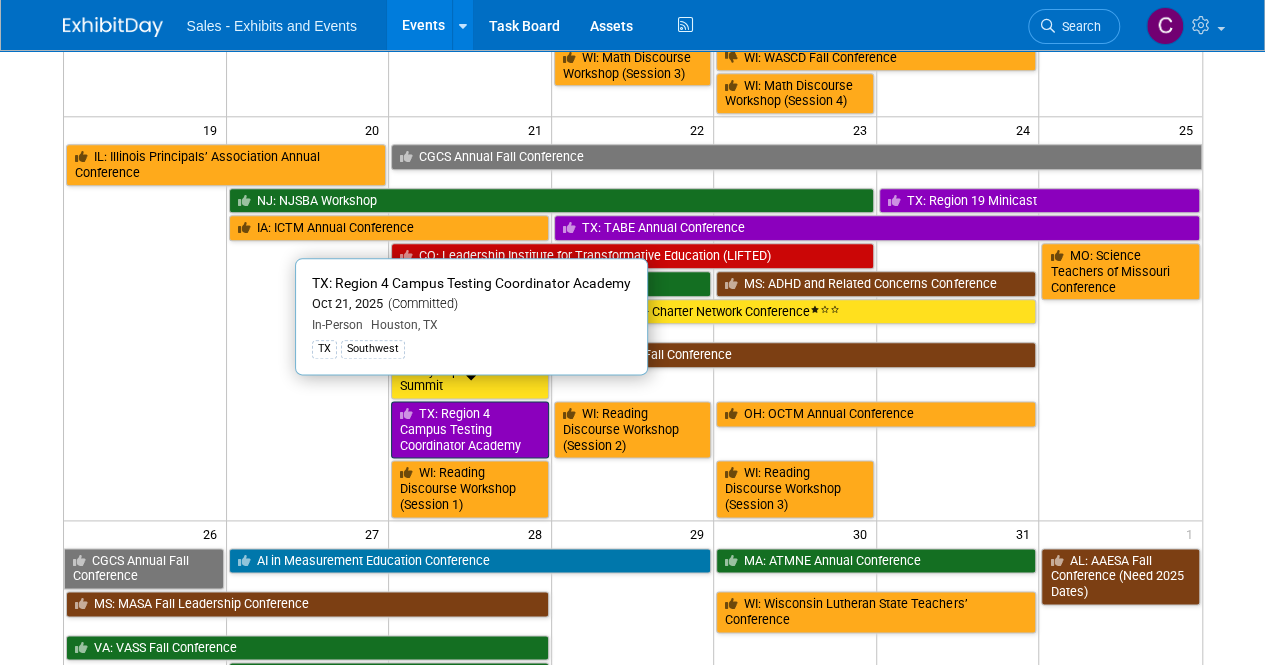 click on "TX: Region 4 Campus Testing Coordinator Academy" at bounding box center [470, 429] 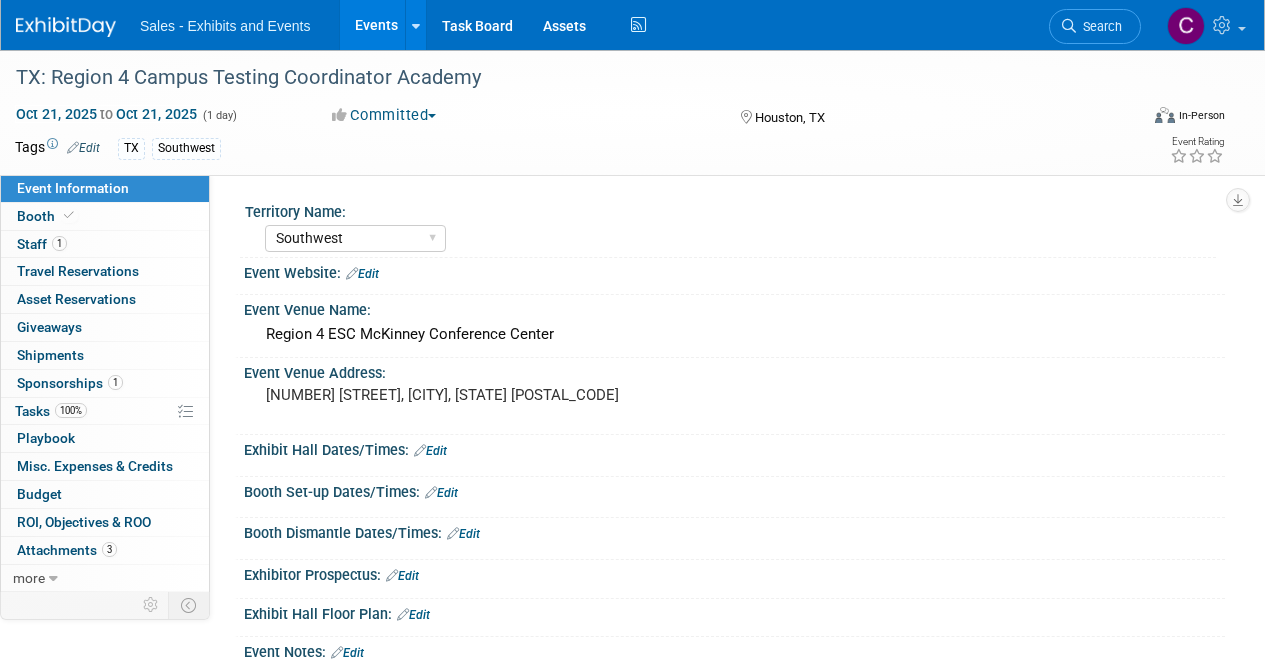 select on "Southwest" 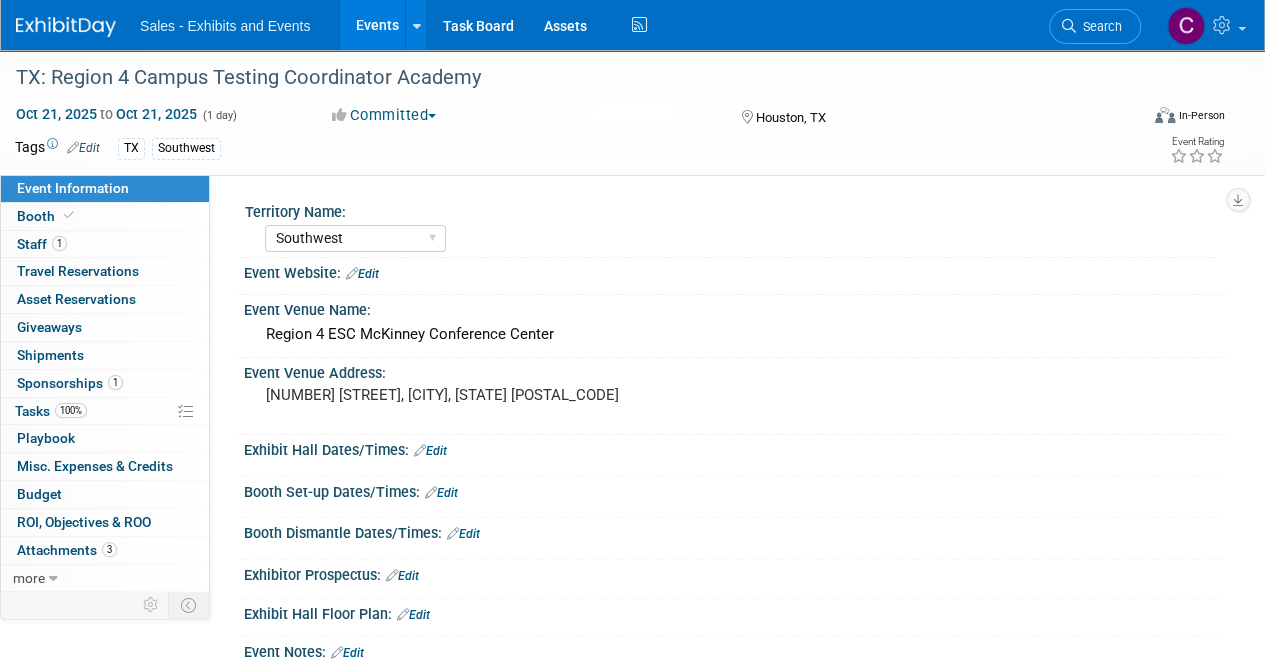 scroll, scrollTop: 0, scrollLeft: 0, axis: both 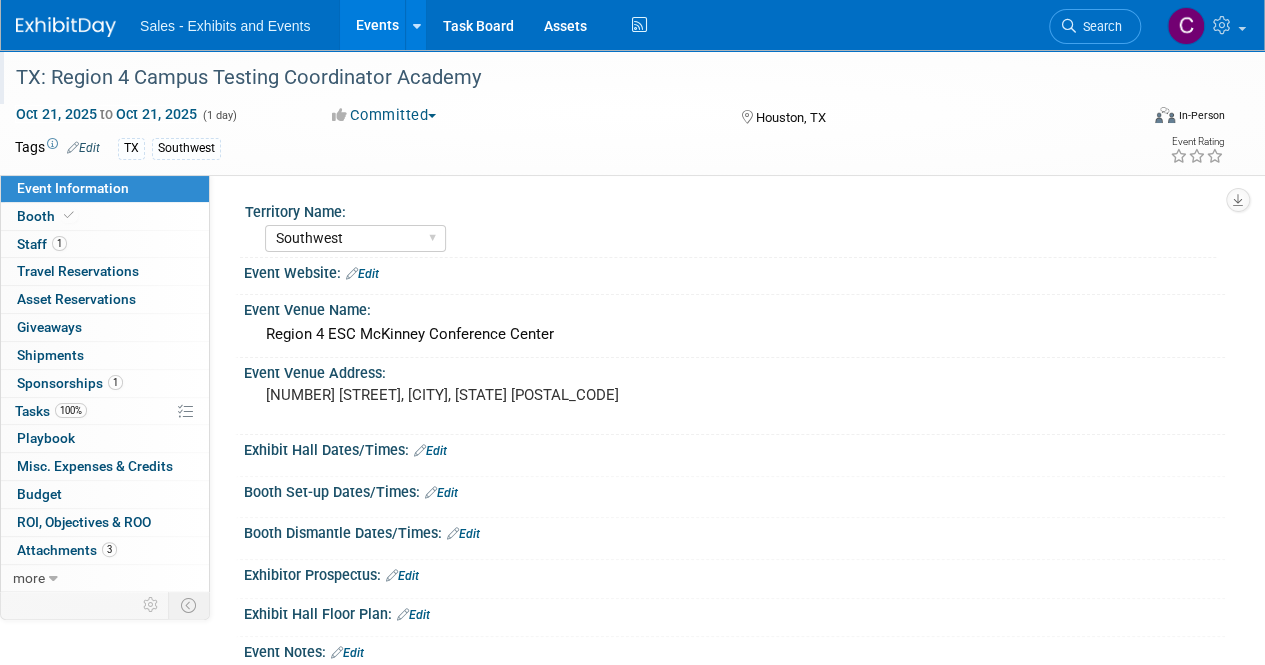 click on "TX: Region 4 Campus Testing Coordinator Academy" at bounding box center (565, 78) 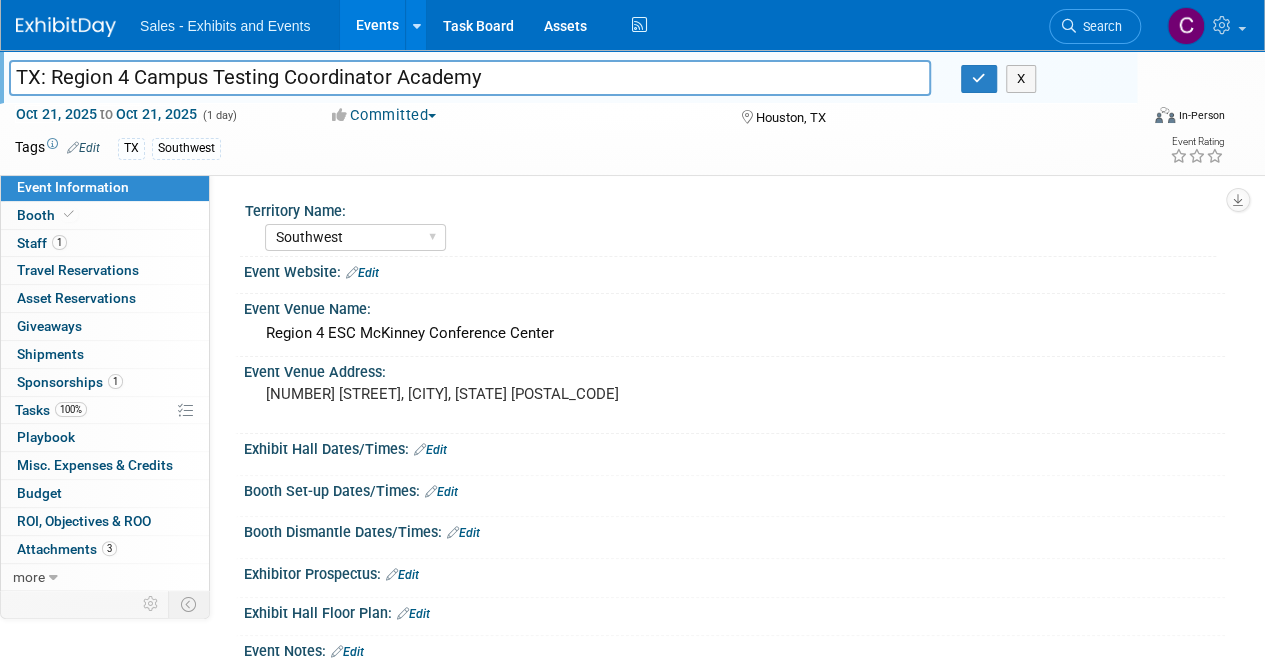 click on "TX: Region 4 Campus Testing Coordinator Academy" at bounding box center (470, 77) 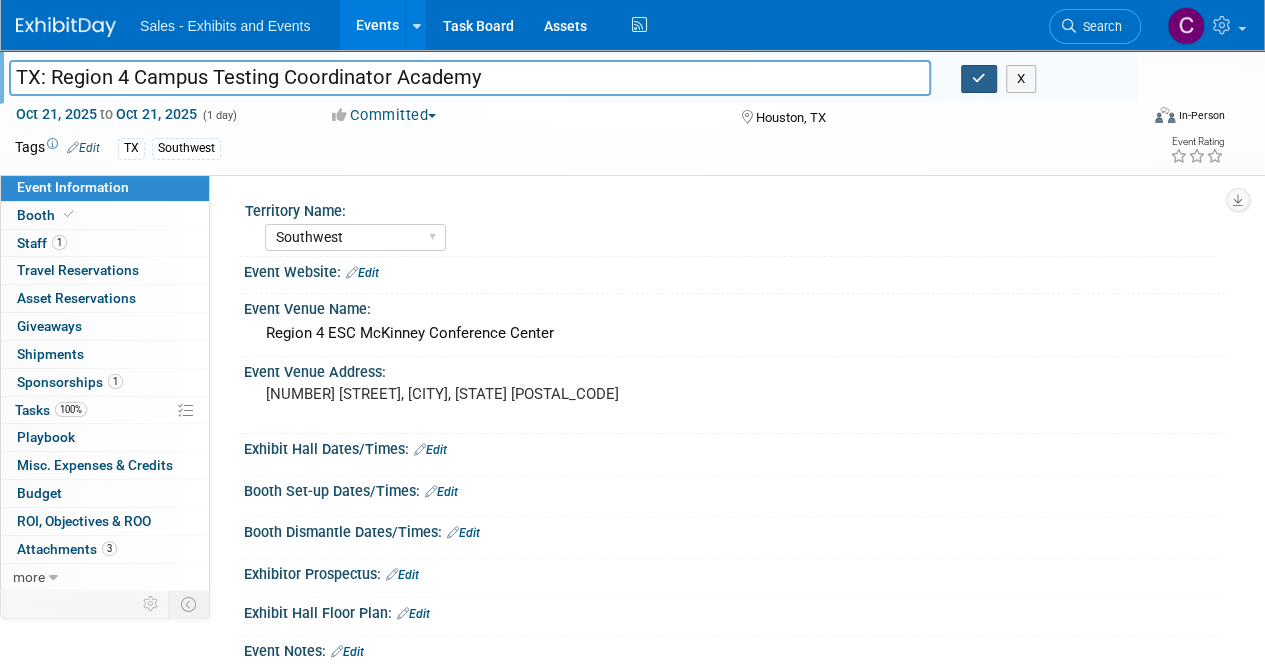 click at bounding box center (979, 78) 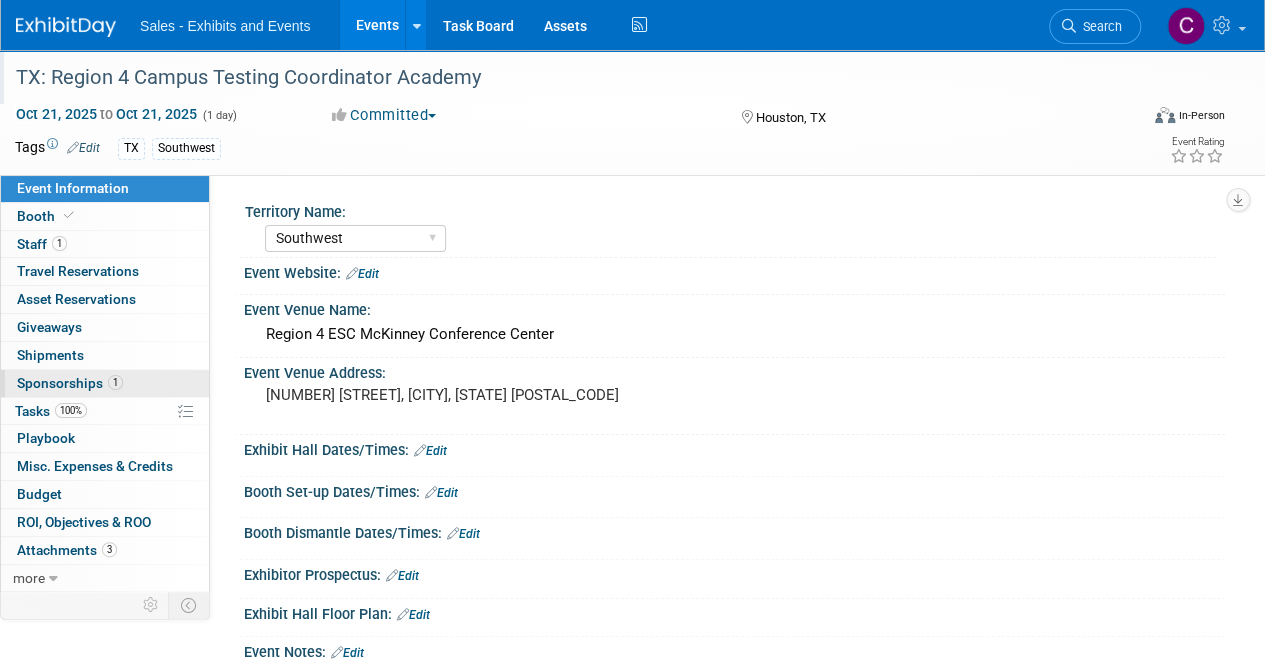 click on "Sponsorships 1" at bounding box center (70, 383) 